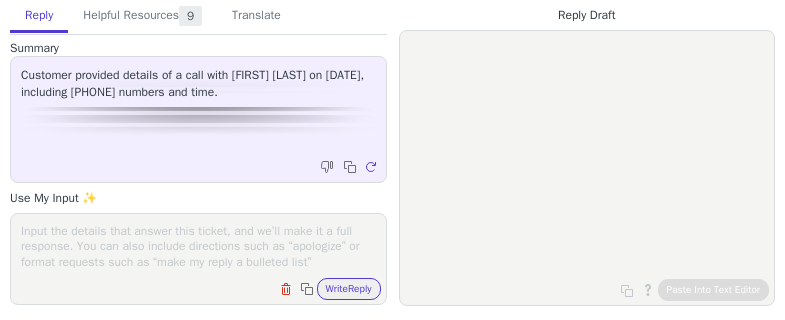 scroll, scrollTop: 0, scrollLeft: 0, axis: both 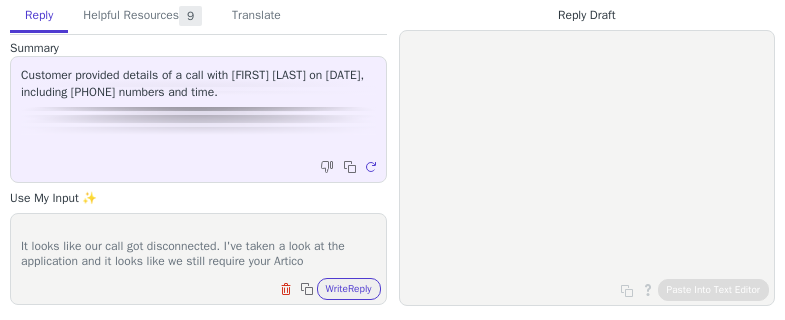 drag, startPoint x: 348, startPoint y: 260, endPoint x: 315, endPoint y: 264, distance: 33.24154 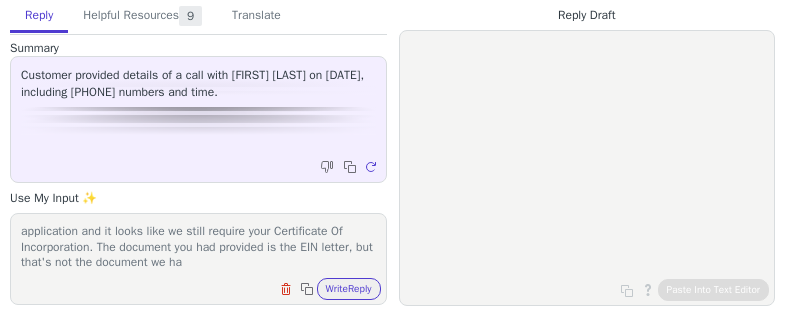 scroll, scrollTop: 62, scrollLeft: 0, axis: vertical 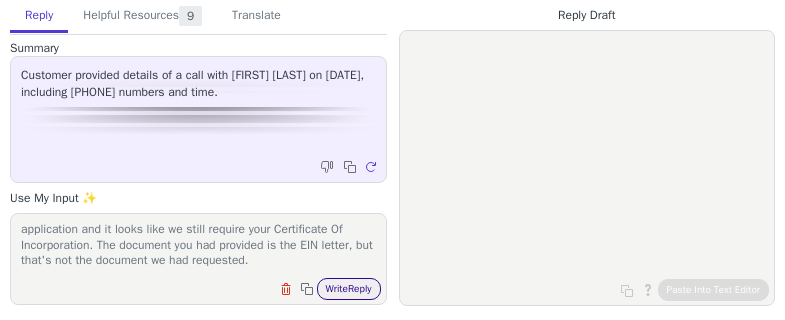 paste on "What Are Articles of Incorporation?
Also called a Certificate of Incorporation or Articles of Organization (for LLCs), this document proves your business is legally registered in a specific U.S. [STATE].
Relay uses this document to verify:
Your official business name and structure (LLC, Corporation, etc.)
Your [STATE] of incorporation
That your business exists and is in good standing
Where to Get This Document
You can obtain a copy from the Secretary of State (SOS) where your business is registered.
To locate your business online:
Search your [STATE]'s business registry. Once you find your entity:
Look for options to download or request a certified copy
Accepted formats: PDF, JPG, JPEG, or PNG
Example: For a business registered in [STATE], visit: https://bizfileonline.sos.ca.gov/search/business" 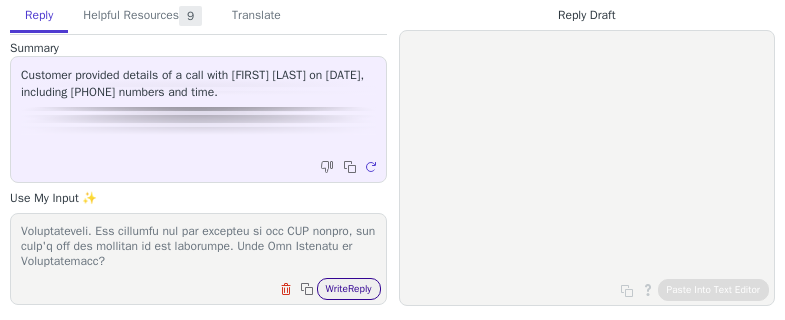 scroll, scrollTop: 401, scrollLeft: 0, axis: vertical 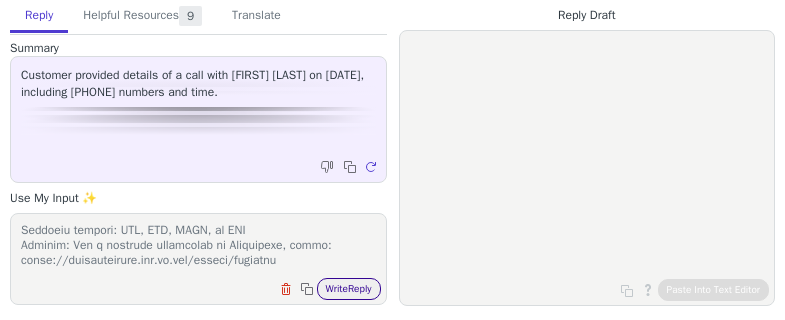 type on "Hi [NAME],
It looks like our call got disconnected. I've taken a look at the application and it looks like we still require your Certificate Of Incorporation. The document you had provided is the EIN letter, but that's not the document we had requested. What Are Articles of Incorporation?
Also called a Certificate of Incorporation or Articles of Organization (for LLCs), this document proves your business is legally registered in a specific U.S. state.
Relay uses this document to verify:
Your official business name and structure (LLC, Corporation, etc.)
Your state of incorporation
That your business exists and is in good standing
Where to Get This Document
You can obtain a copy from the Secretary of State (SOS) where your business is registered.
To locate your business online:
Search your state's business registry. Once you find your entity:
Look for options to download or request a certified copy
Accepted formats: PDF, JPG, JPEG, or PNG
Example: For a business registered in California, visit: https://..." 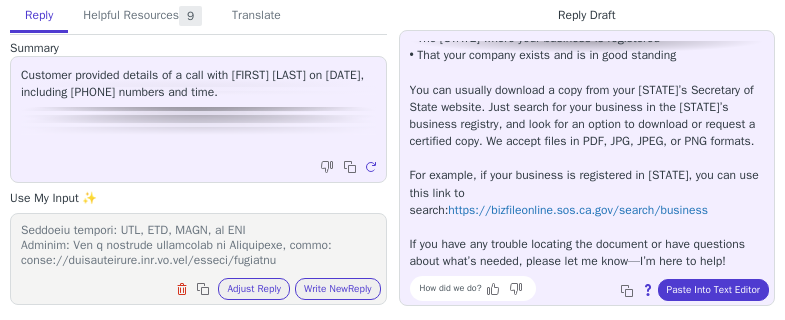 scroll, scrollTop: 336, scrollLeft: 0, axis: vertical 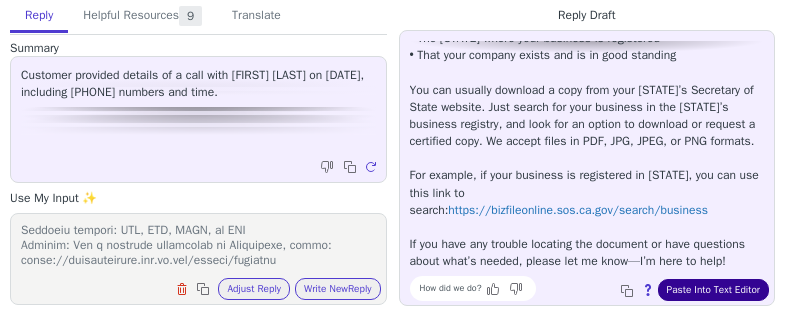 click on "Paste Into Text Editor" at bounding box center (713, 290) 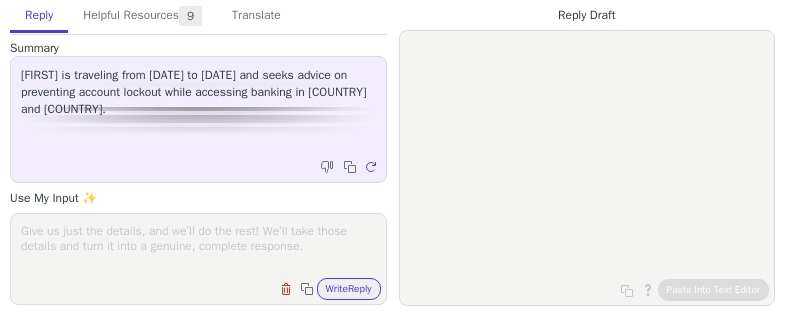 scroll, scrollTop: 0, scrollLeft: 0, axis: both 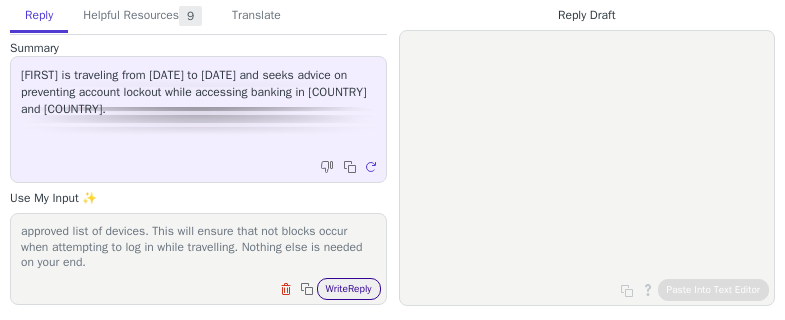 type on "Hi [FIRST],
Thanks so much! I see that your devices have been added to an approved list of devices. This will ensure that not blocks occur when attempting to log in while travelling. Nothing else is needed on your end." 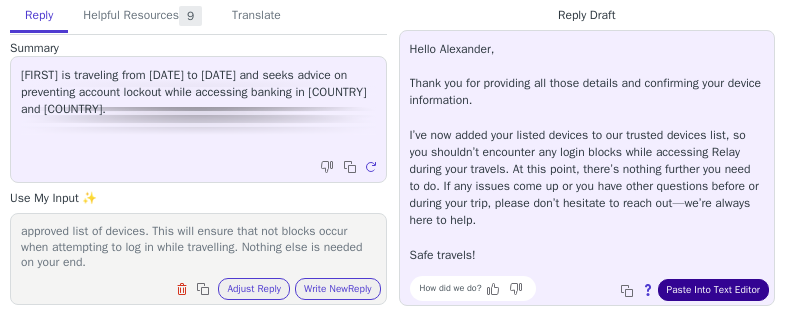 click on "Paste Into Text Editor" at bounding box center (713, 290) 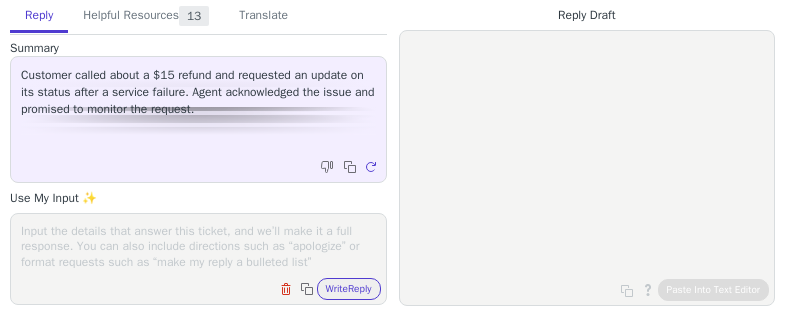 scroll, scrollTop: 0, scrollLeft: 0, axis: both 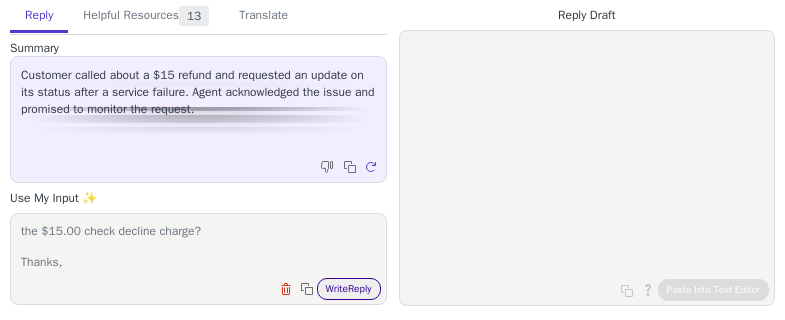type on "Hi [FIRST],
Could you confirm that you had issued a new check in the amount of $4015.00 as discussed on the phone? I don't see a new check issued. Could you reissue that new check, or provide a reciept for the $15.00 check decline charge?
Thanks," 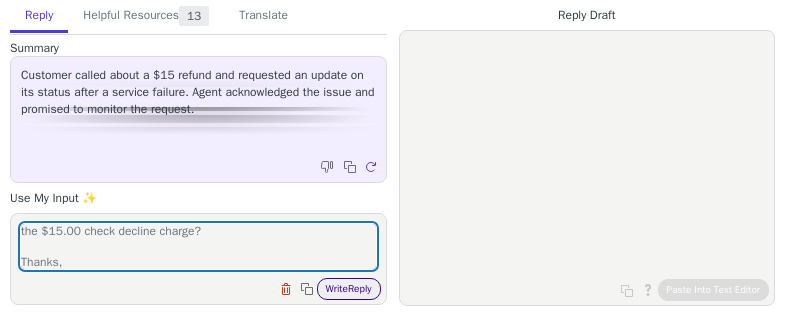 click on "Write  Reply" at bounding box center (349, 289) 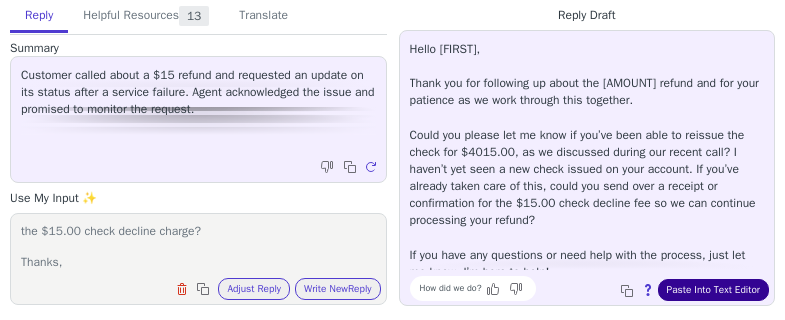 click on "Paste Into Text Editor" at bounding box center [713, 290] 